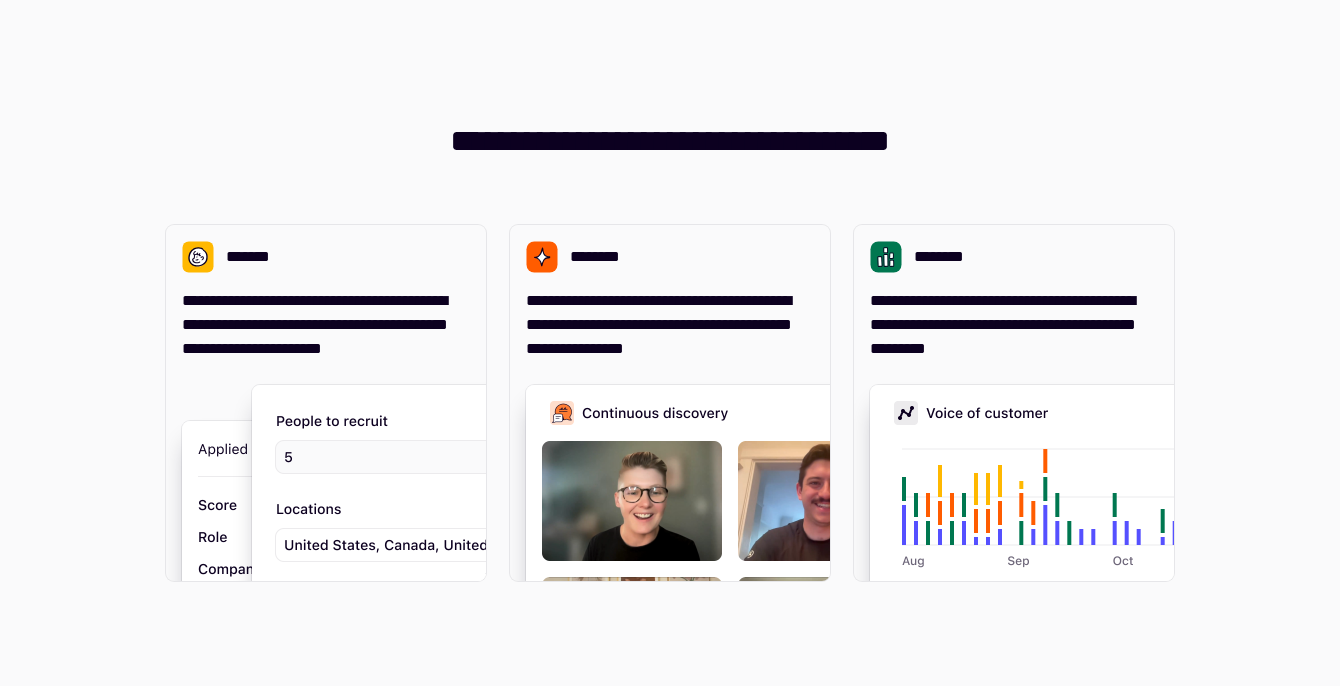 scroll, scrollTop: 0, scrollLeft: 0, axis: both 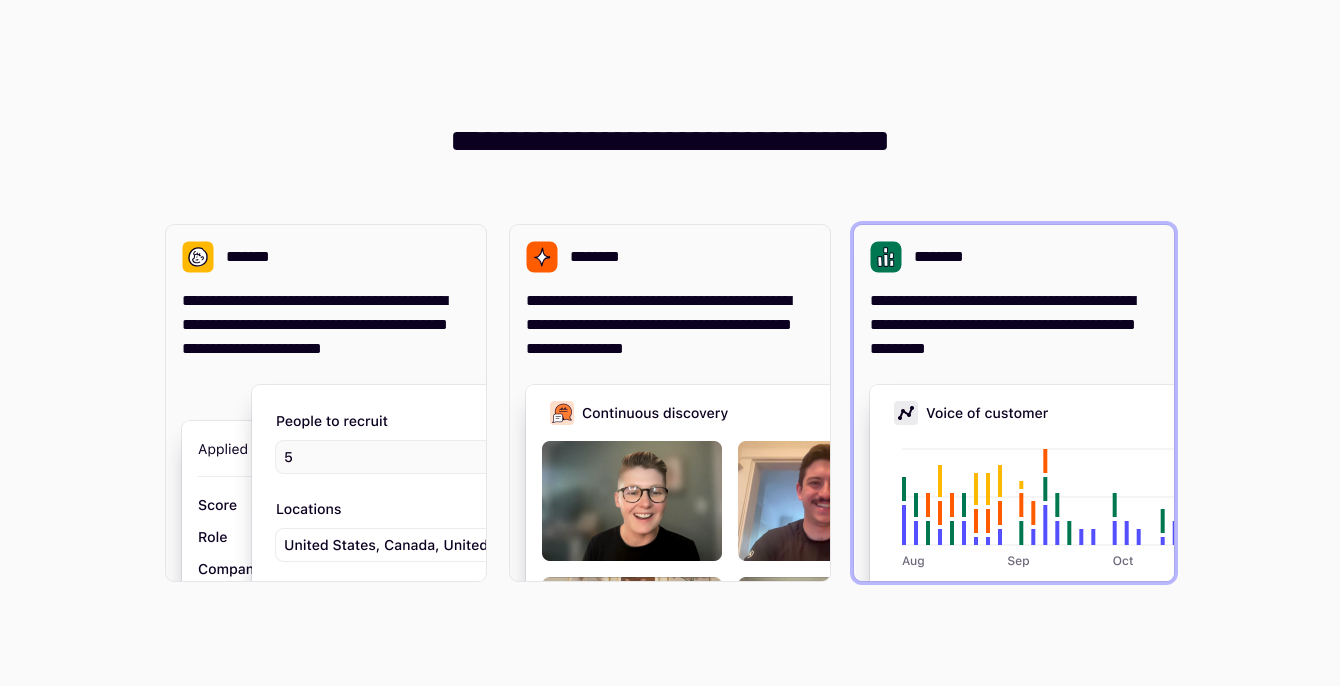 click on "**********" at bounding box center [1014, 325] 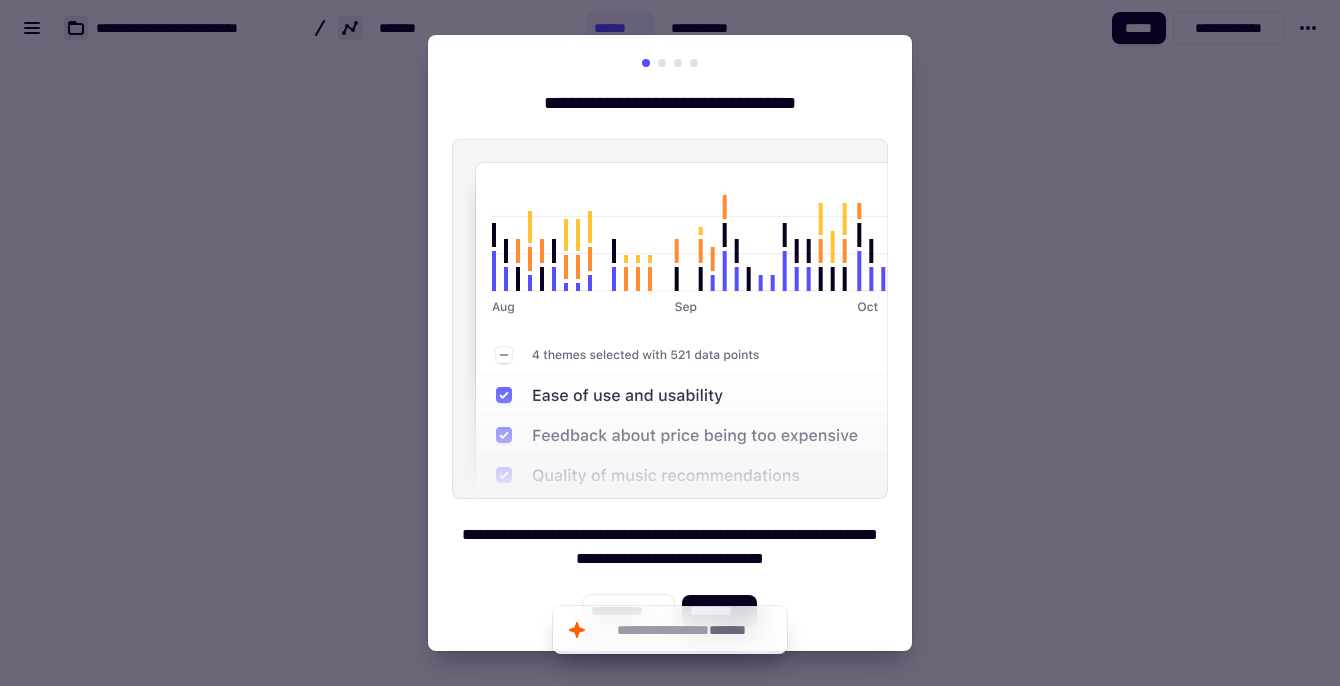 click at bounding box center [670, 319] 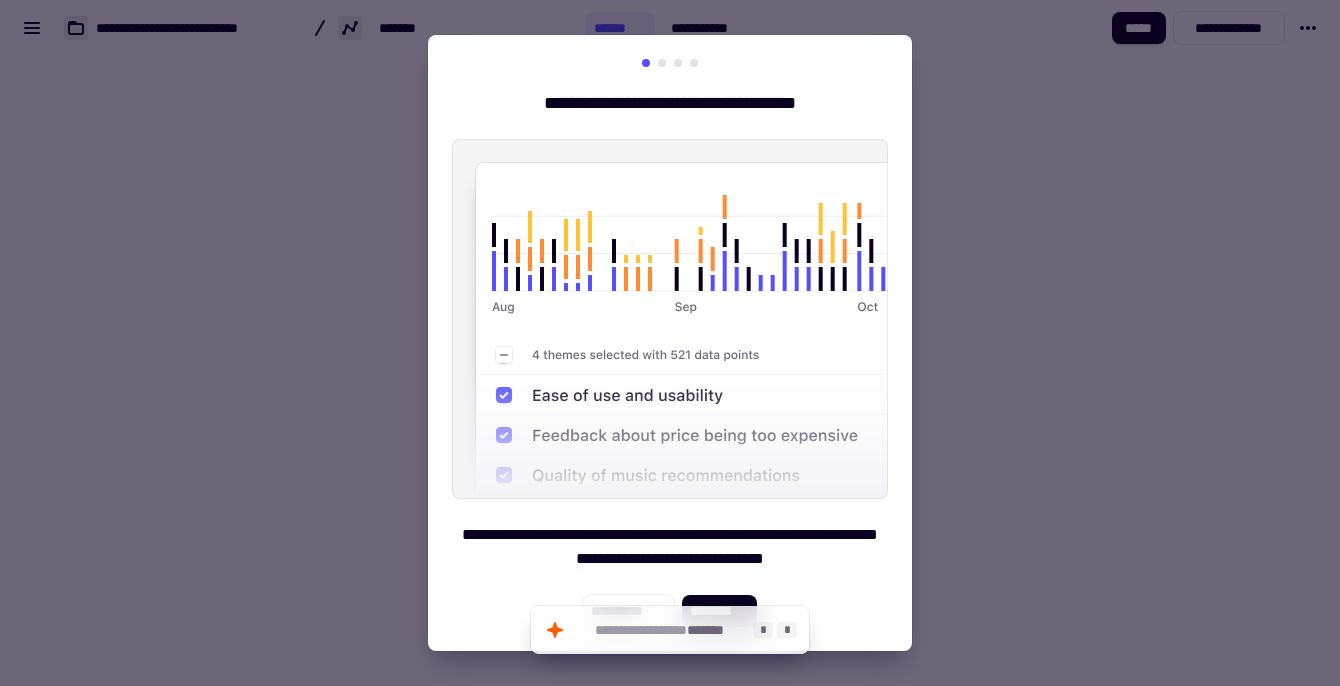 click on "*******" 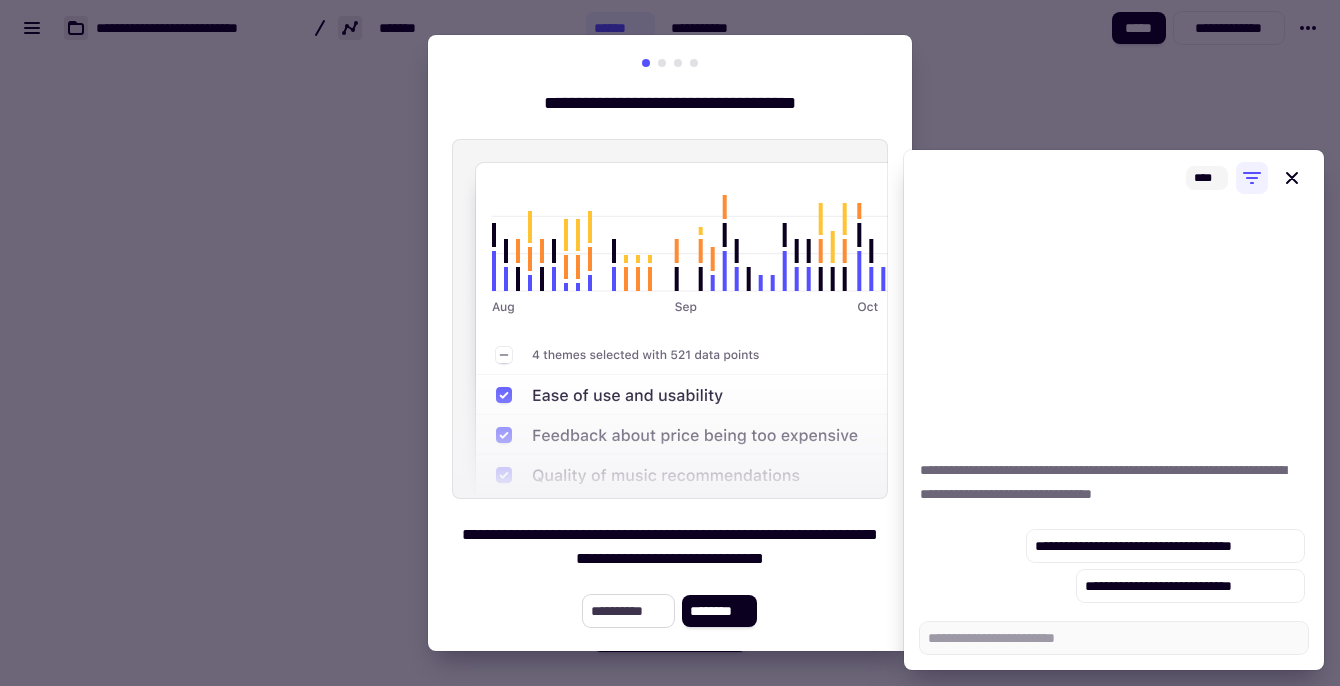 type on "*" 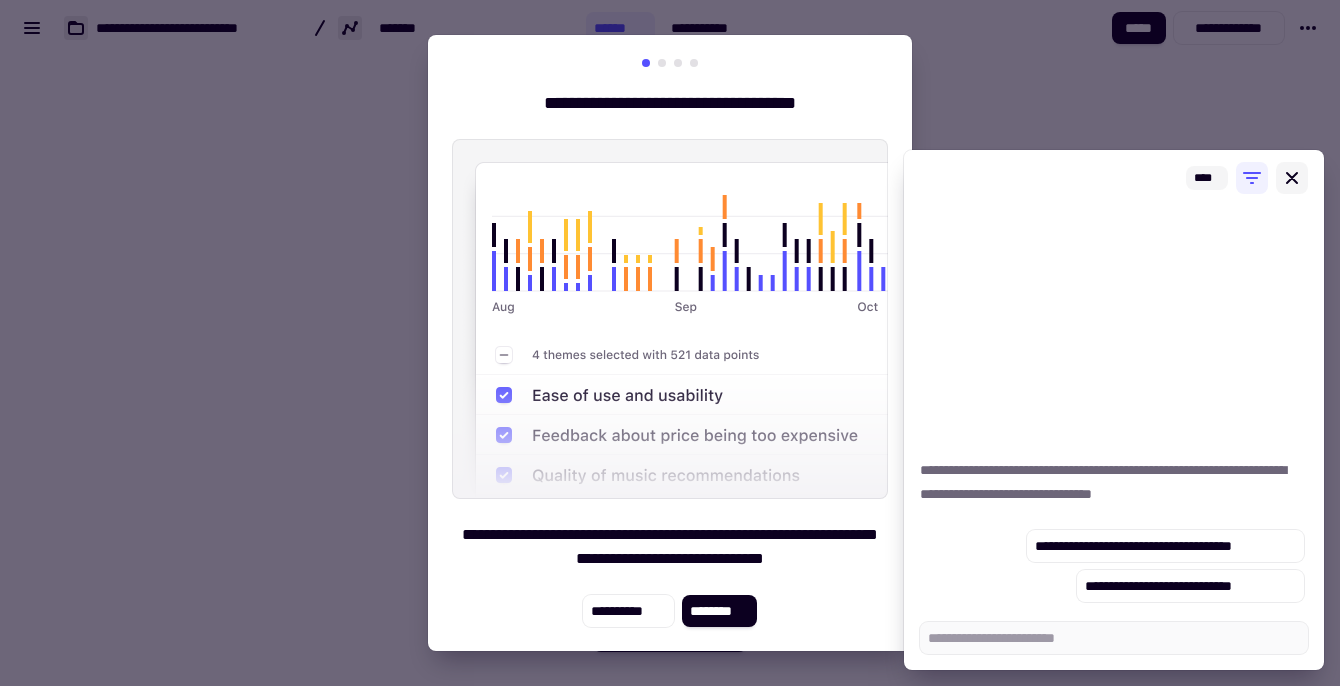 click 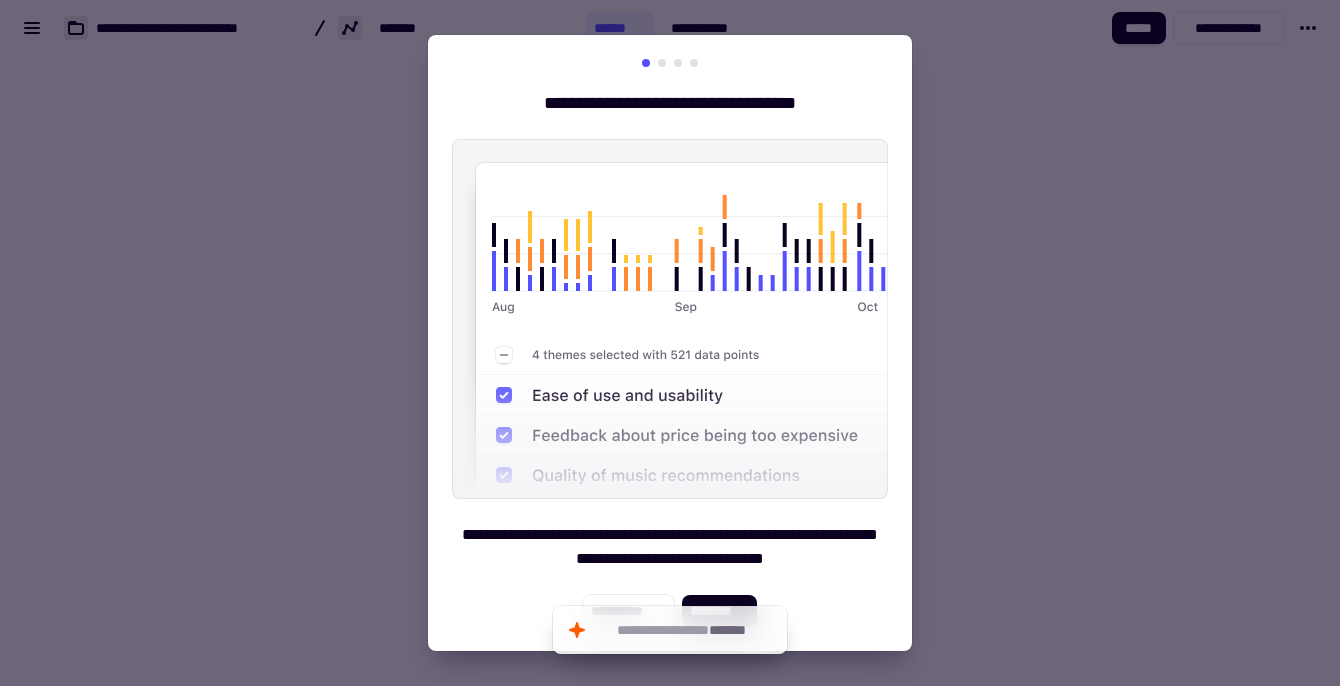 click at bounding box center [670, 63] 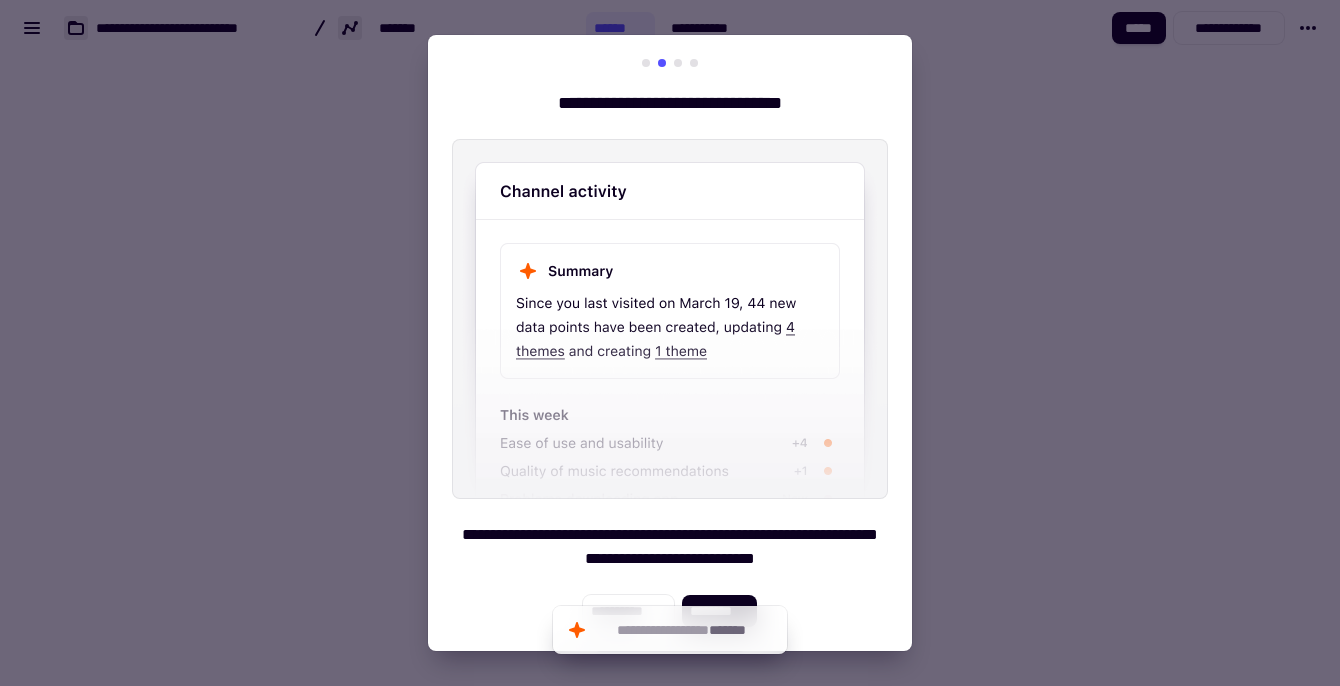 click at bounding box center (678, 63) 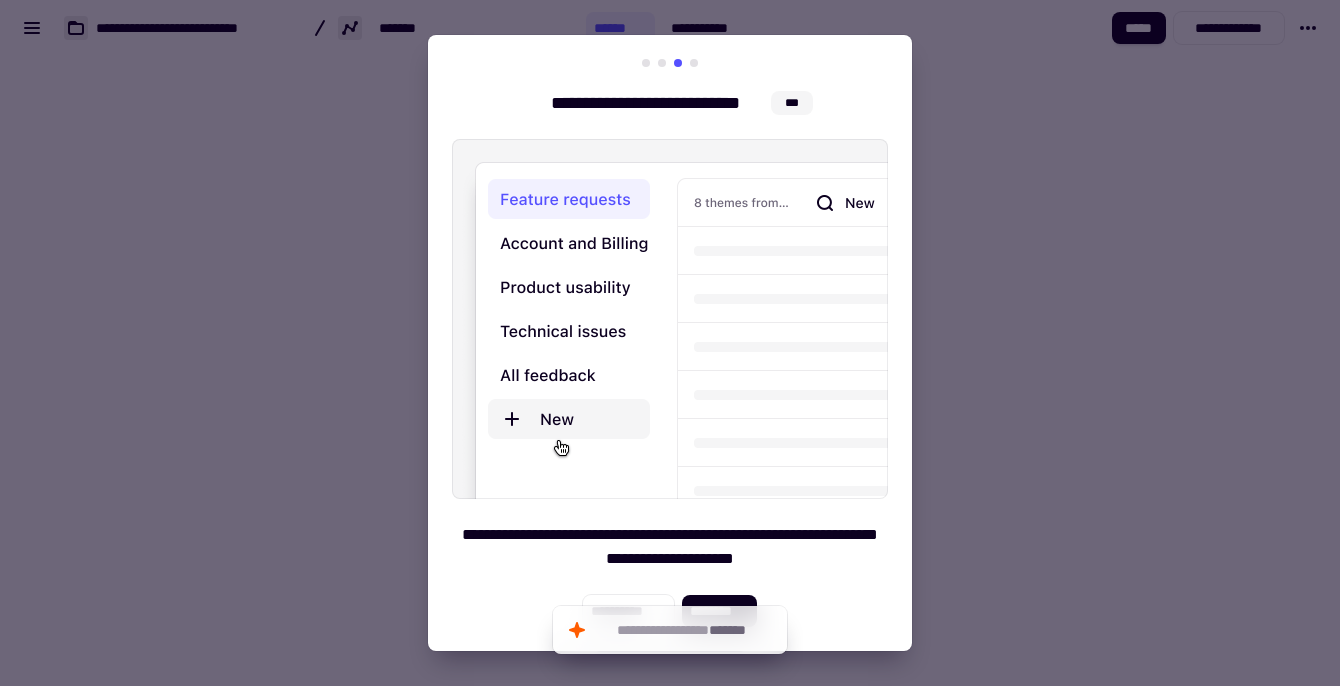 click at bounding box center (670, 63) 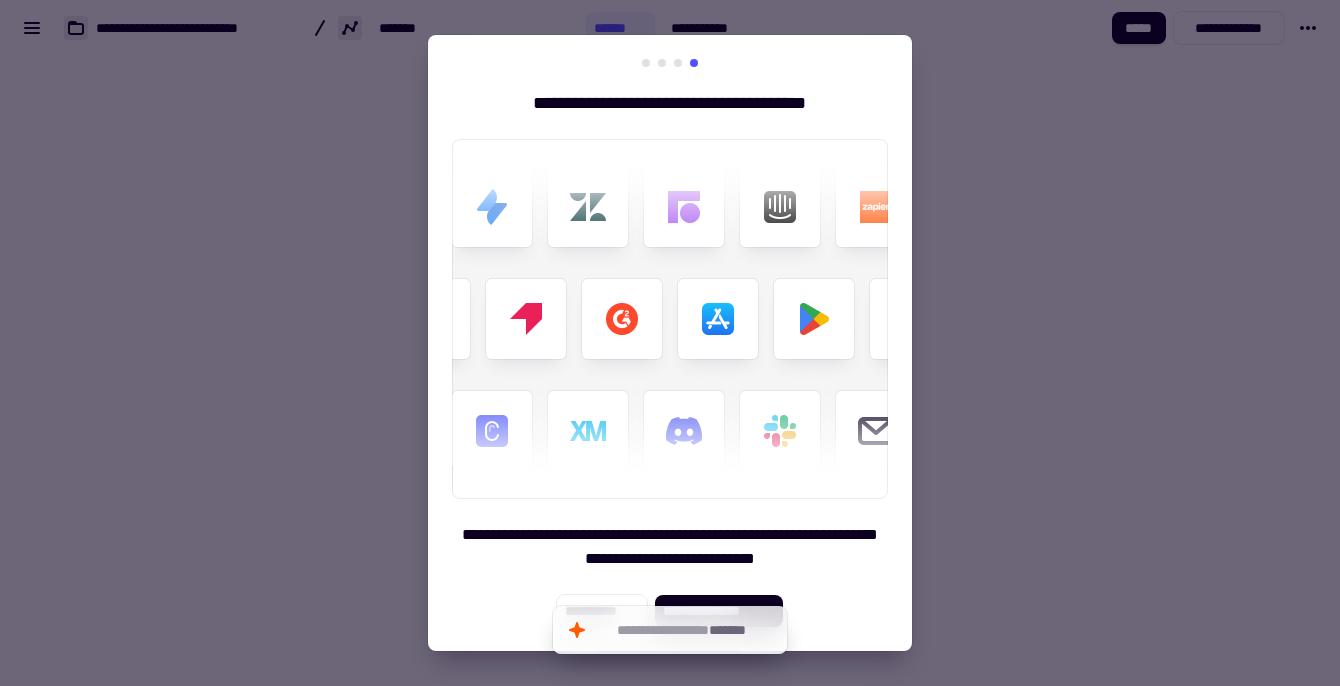 click at bounding box center [670, 343] 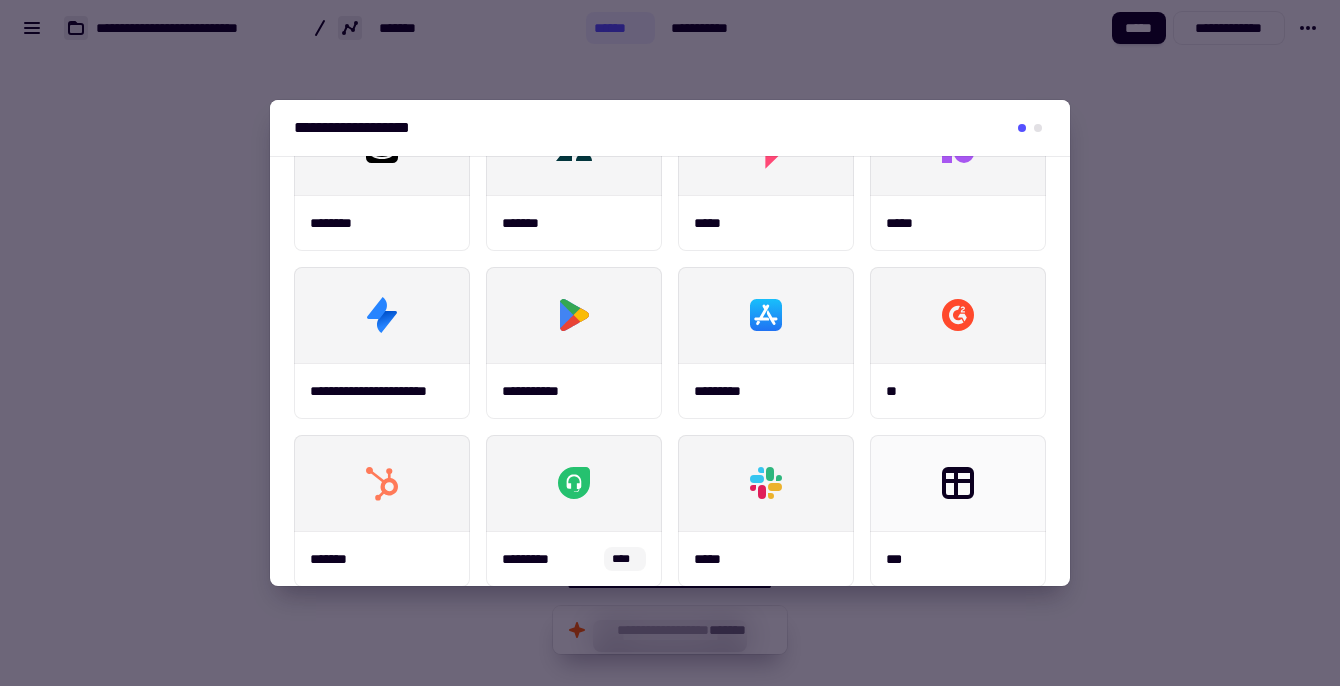 scroll, scrollTop: 46, scrollLeft: 0, axis: vertical 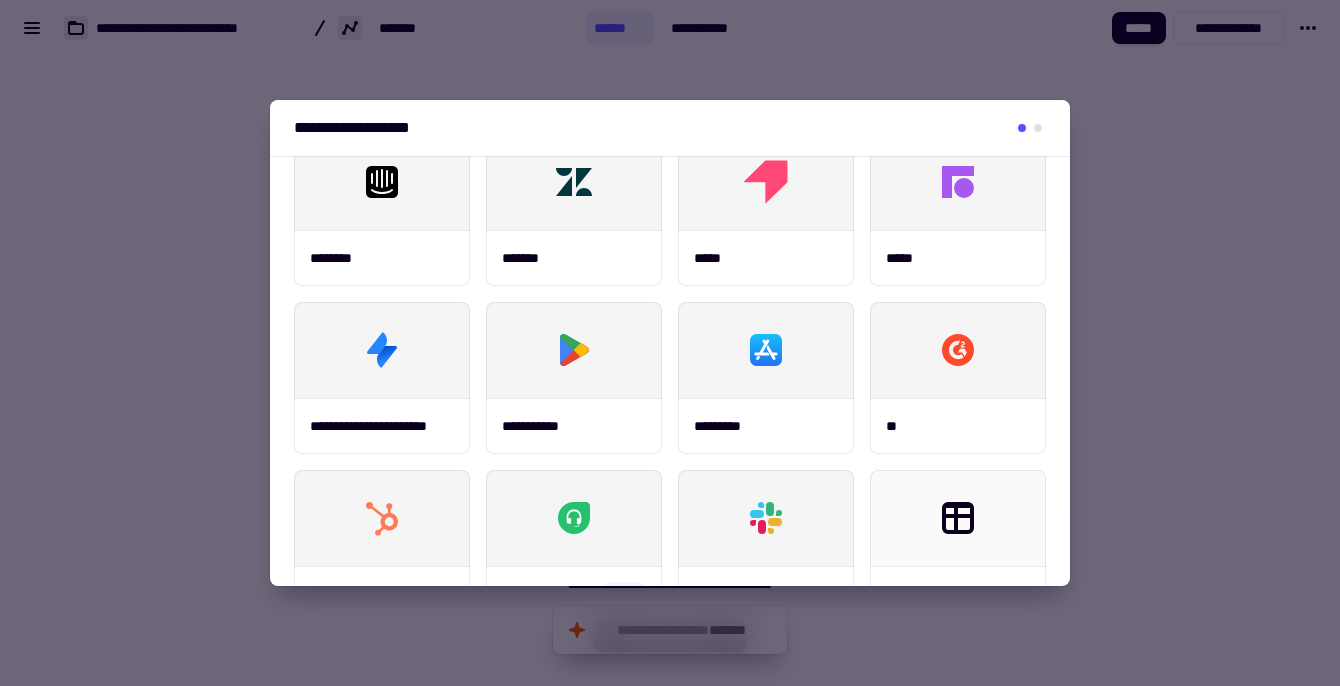 click at bounding box center (1038, 128) 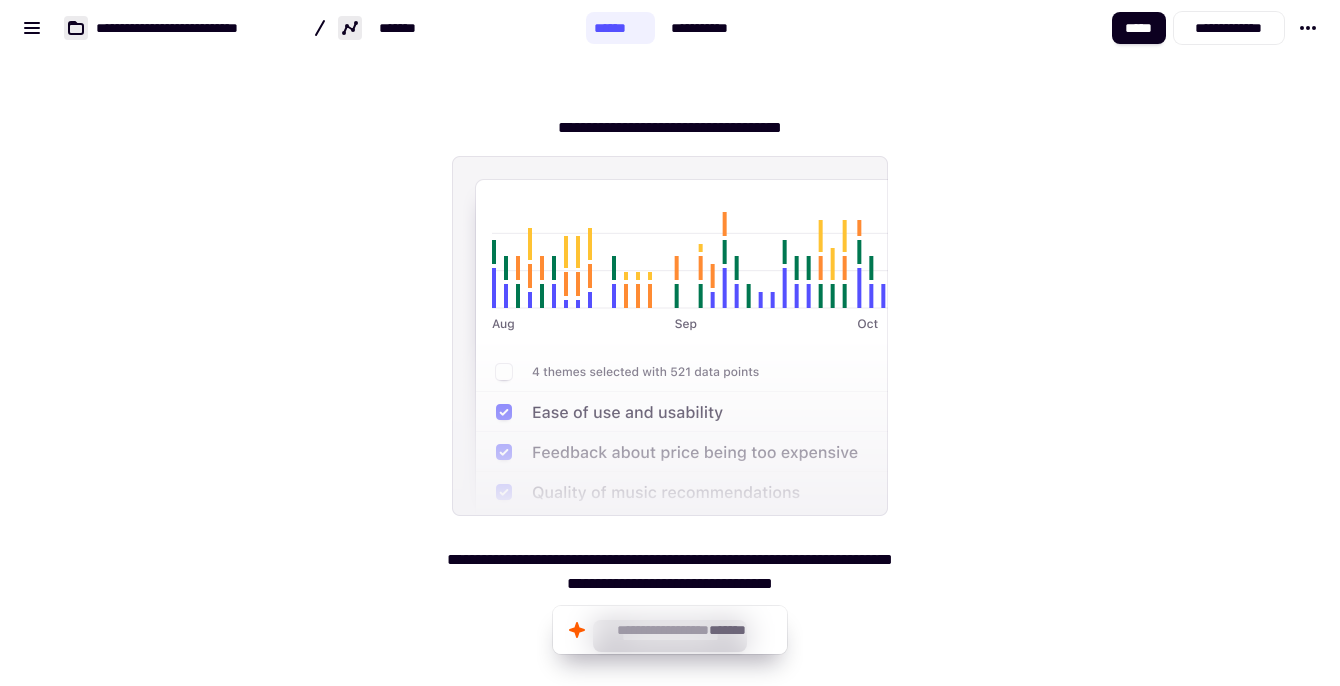 click on "**********" at bounding box center [670, 376] 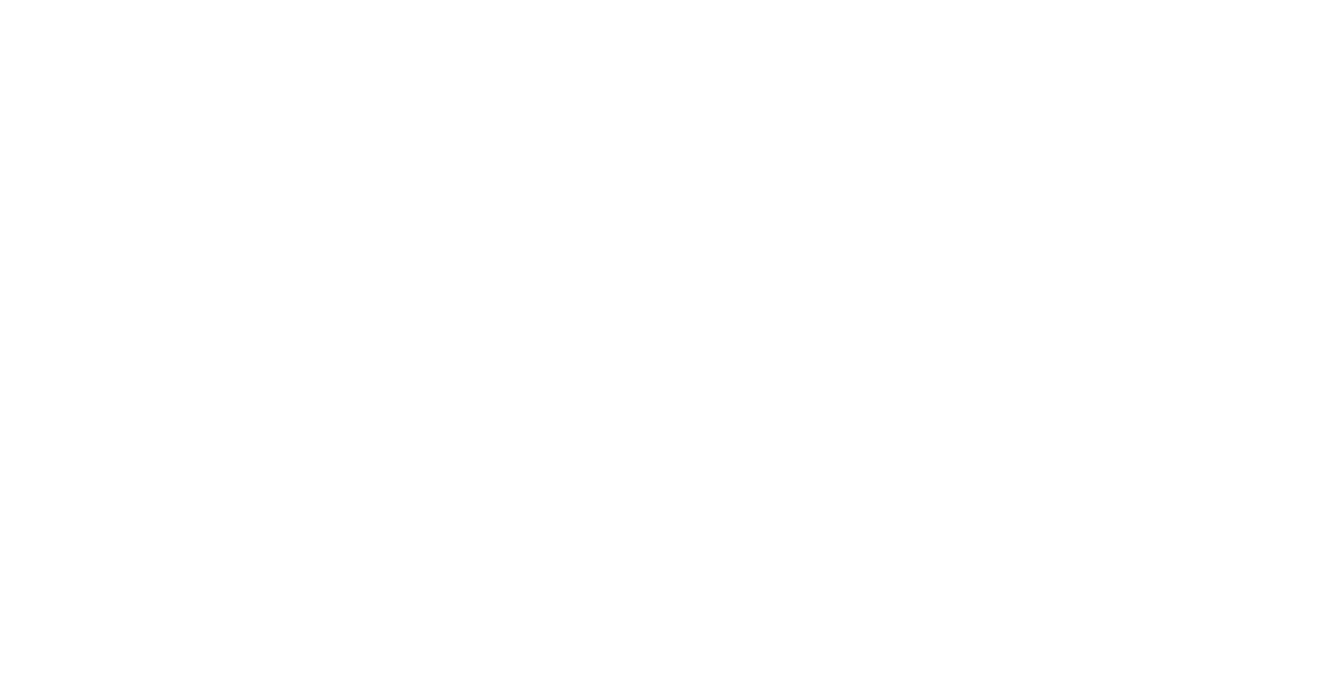scroll, scrollTop: 0, scrollLeft: 0, axis: both 